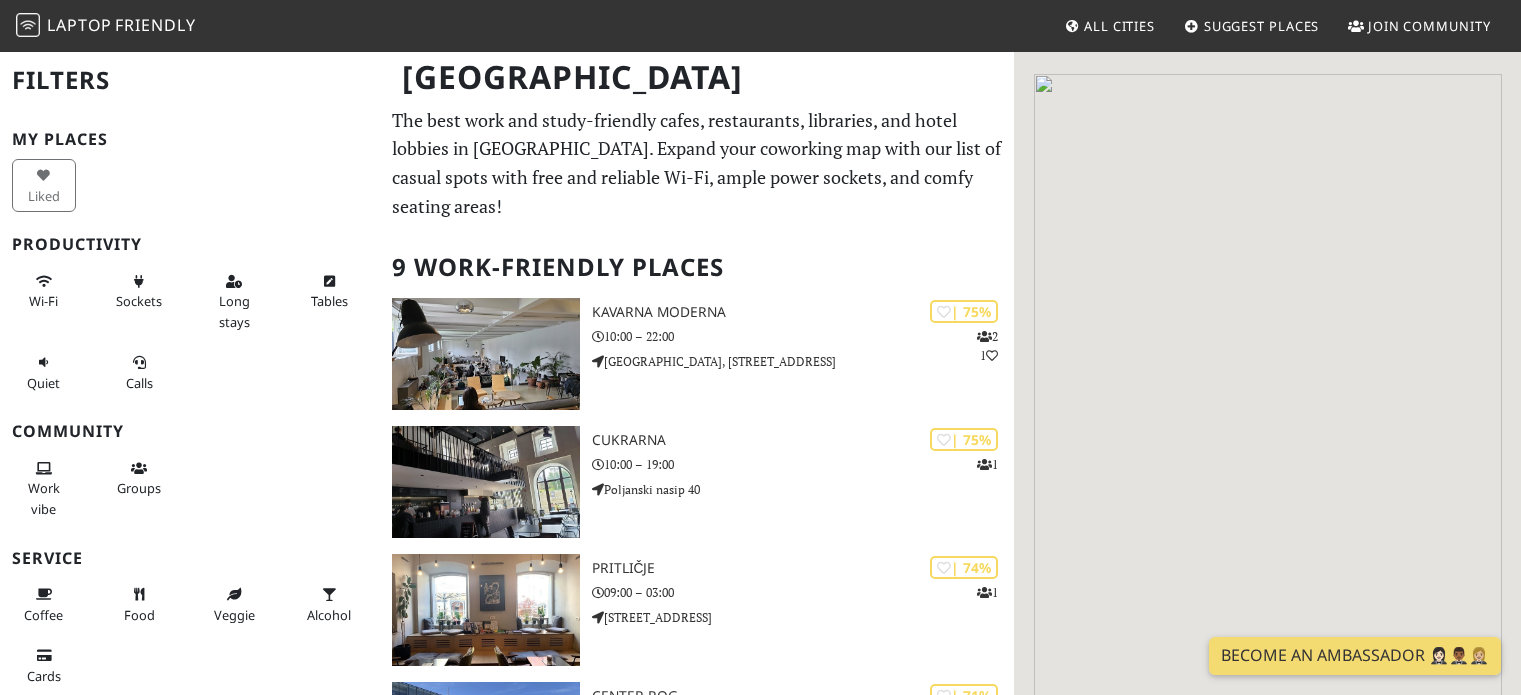 scroll, scrollTop: 0, scrollLeft: 0, axis: both 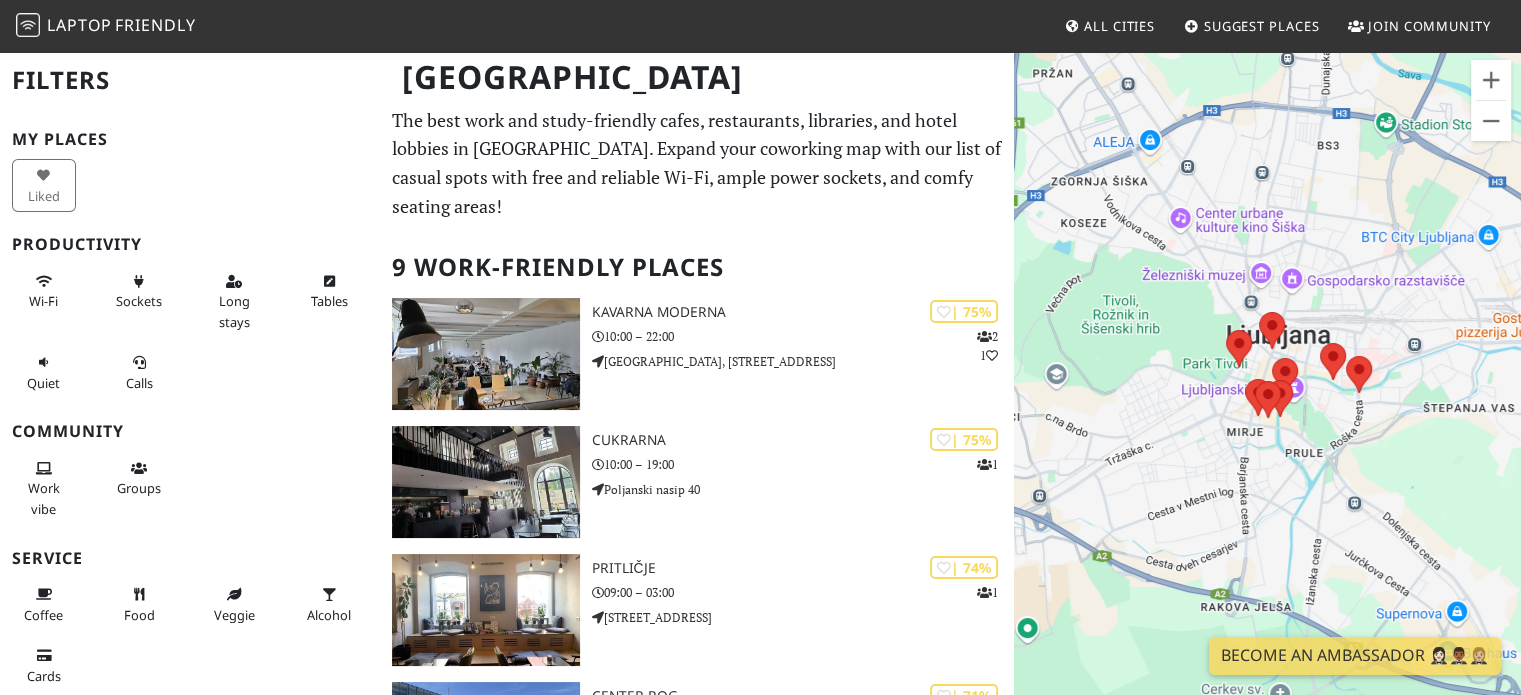 drag, startPoint x: 1288, startPoint y: 483, endPoint x: 1305, endPoint y: 319, distance: 164.87874 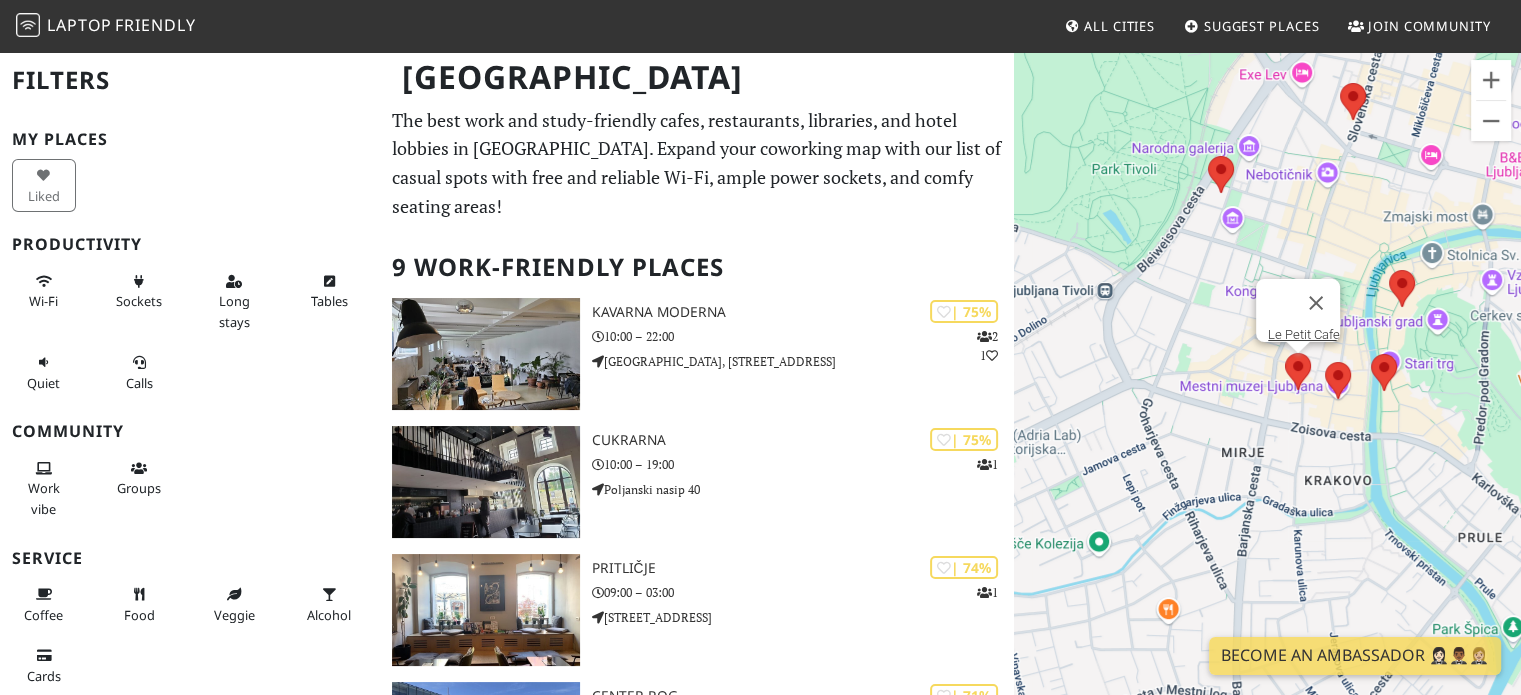 click at bounding box center (1285, 353) 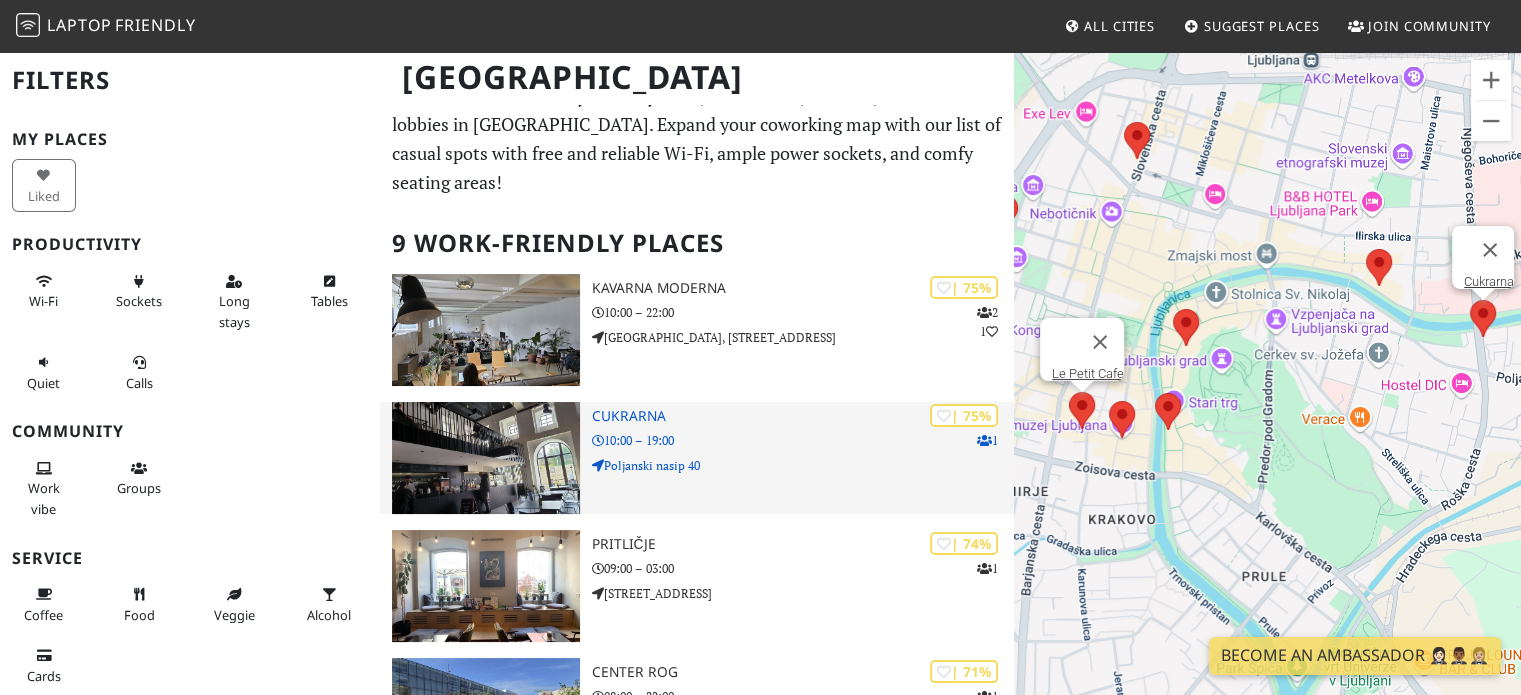 scroll, scrollTop: 100, scrollLeft: 0, axis: vertical 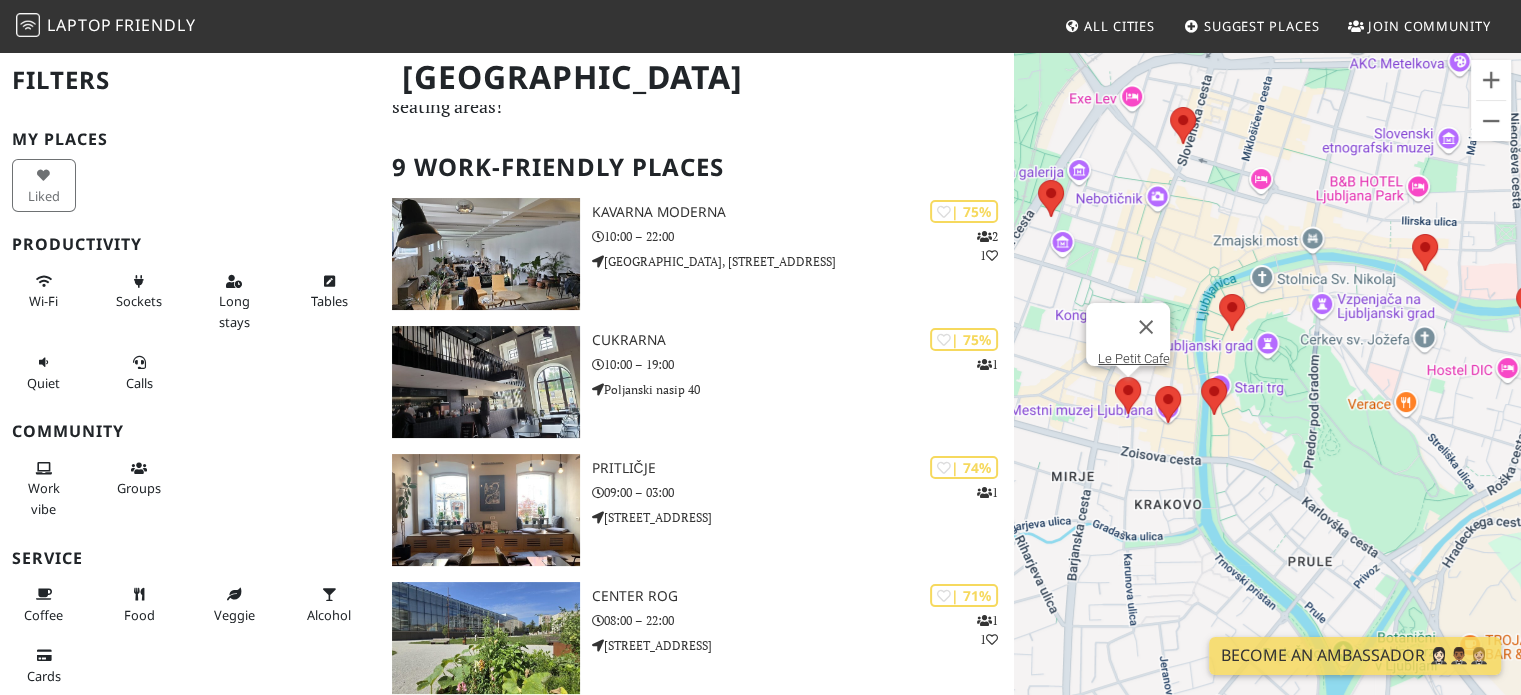 drag, startPoint x: 1248, startPoint y: 516, endPoint x: 1322, endPoint y: 477, distance: 83.64807 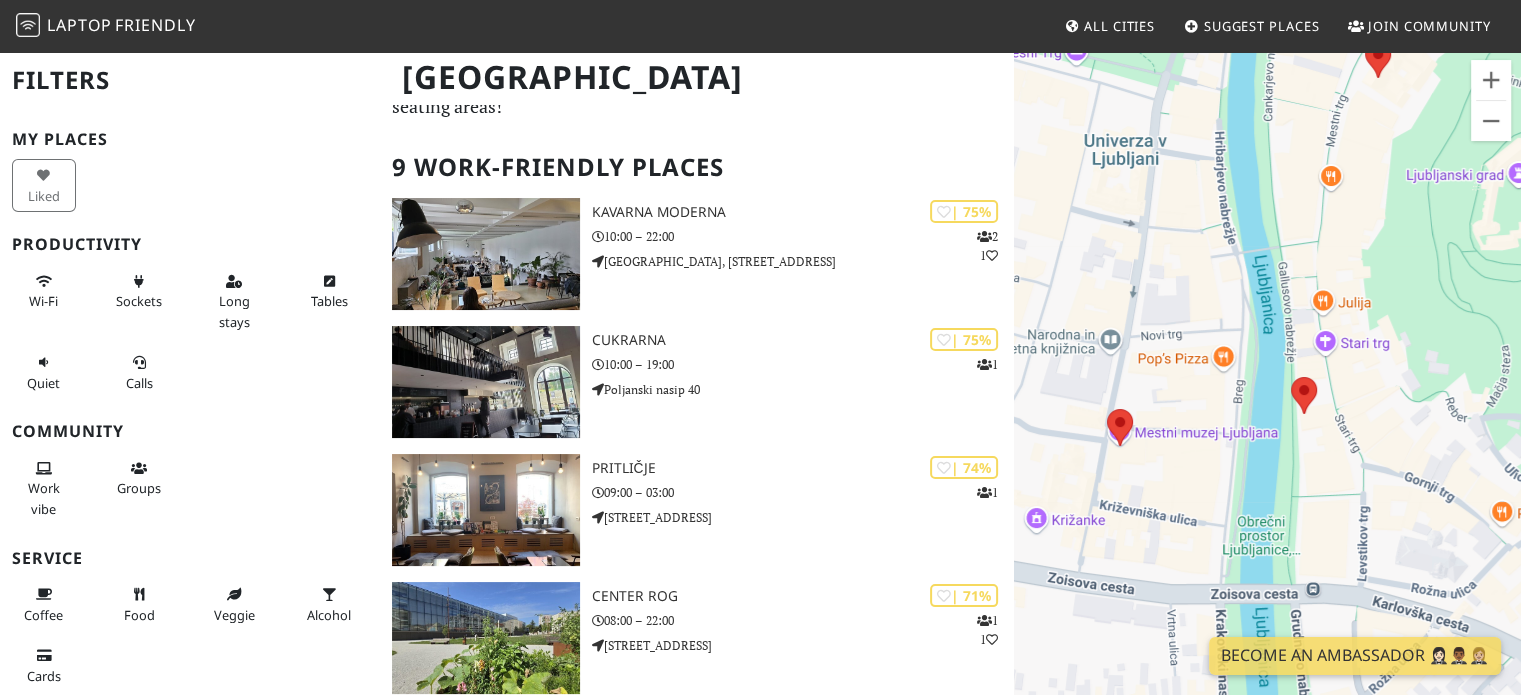 drag, startPoint x: 1215, startPoint y: 470, endPoint x: 1284, endPoint y: 439, distance: 75.643906 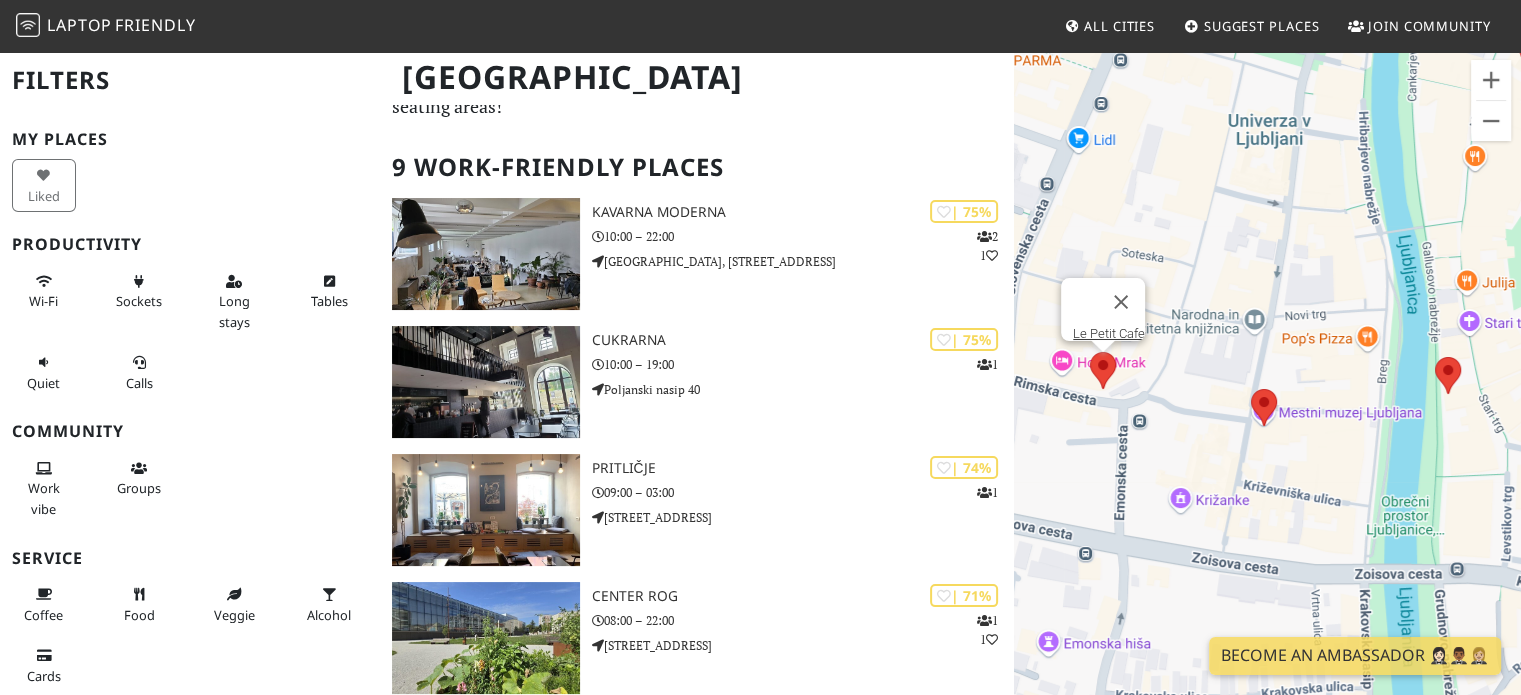 drag, startPoint x: 1243, startPoint y: 420, endPoint x: 1248, endPoint y: 385, distance: 35.35534 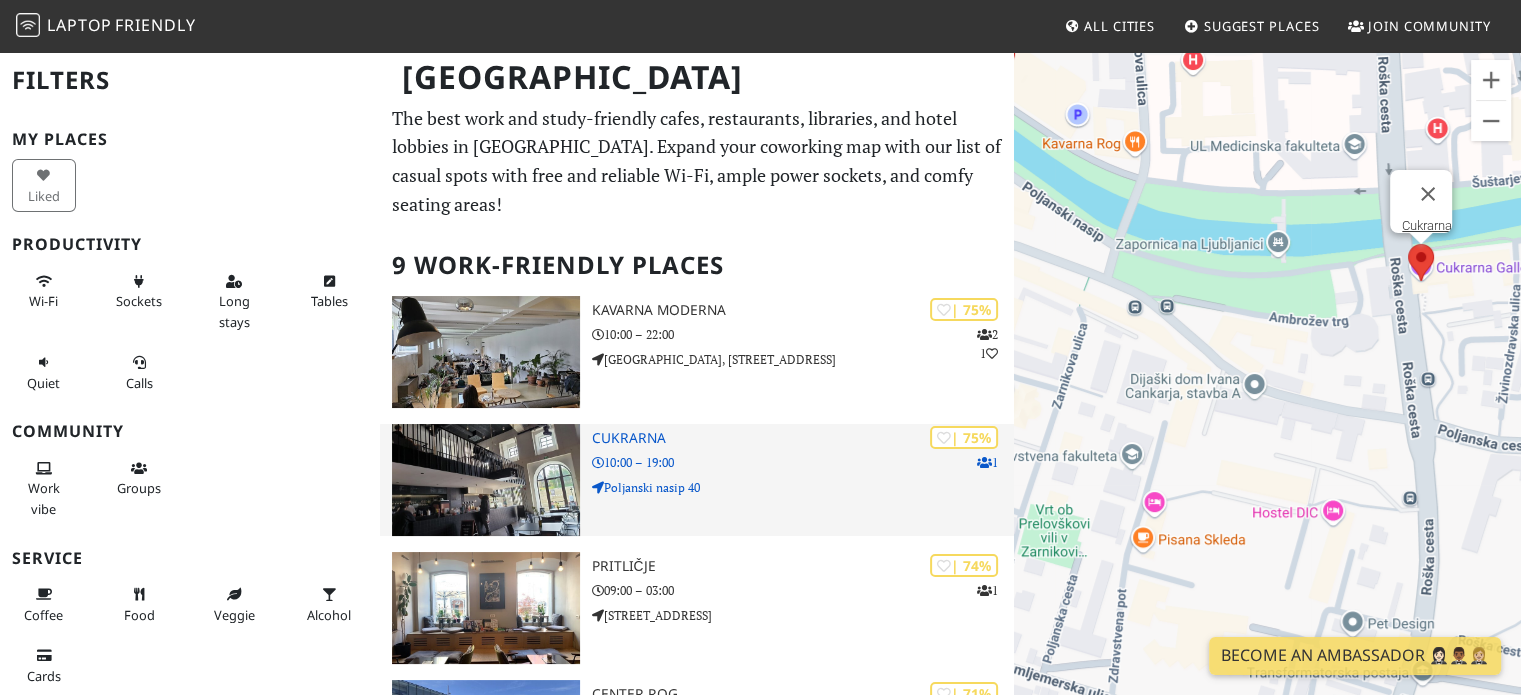 scroll, scrollTop: 0, scrollLeft: 0, axis: both 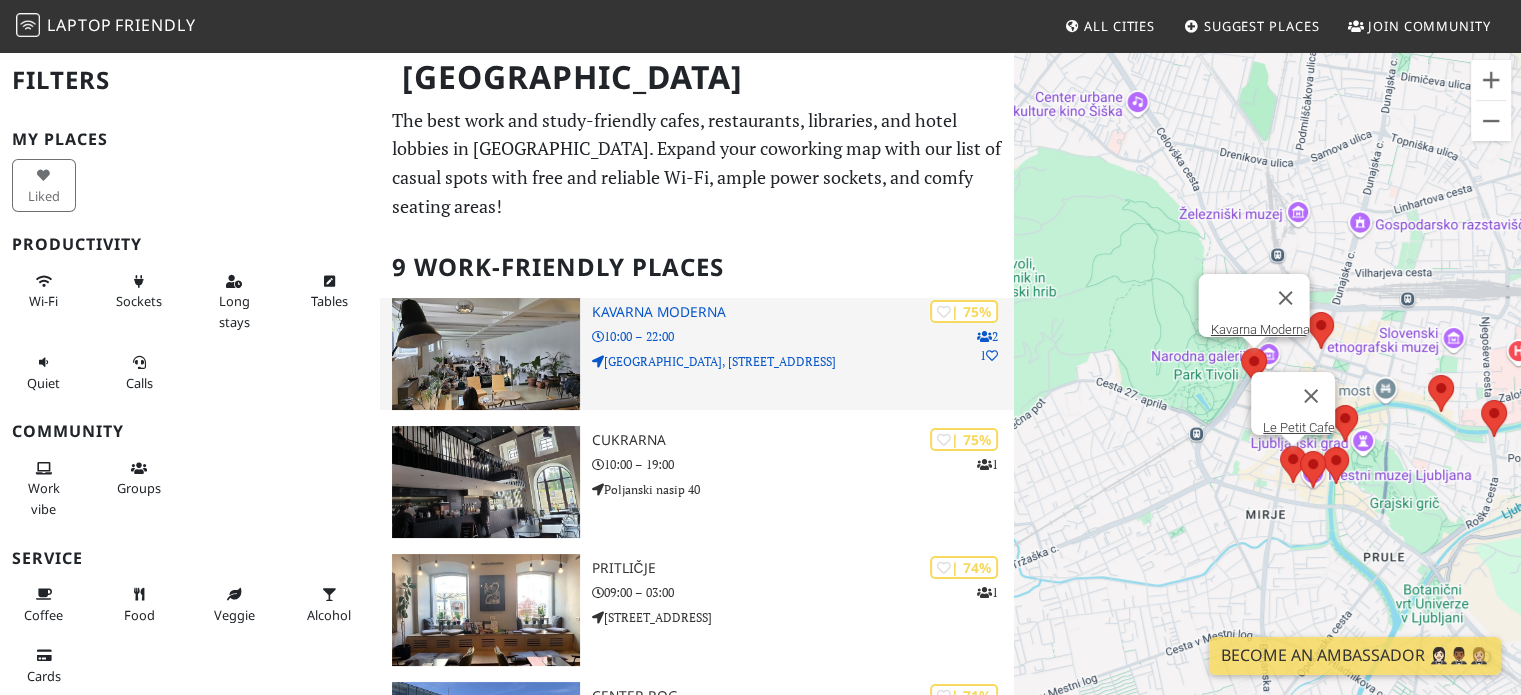 click on "Kavarna Moderna" at bounding box center [803, 312] 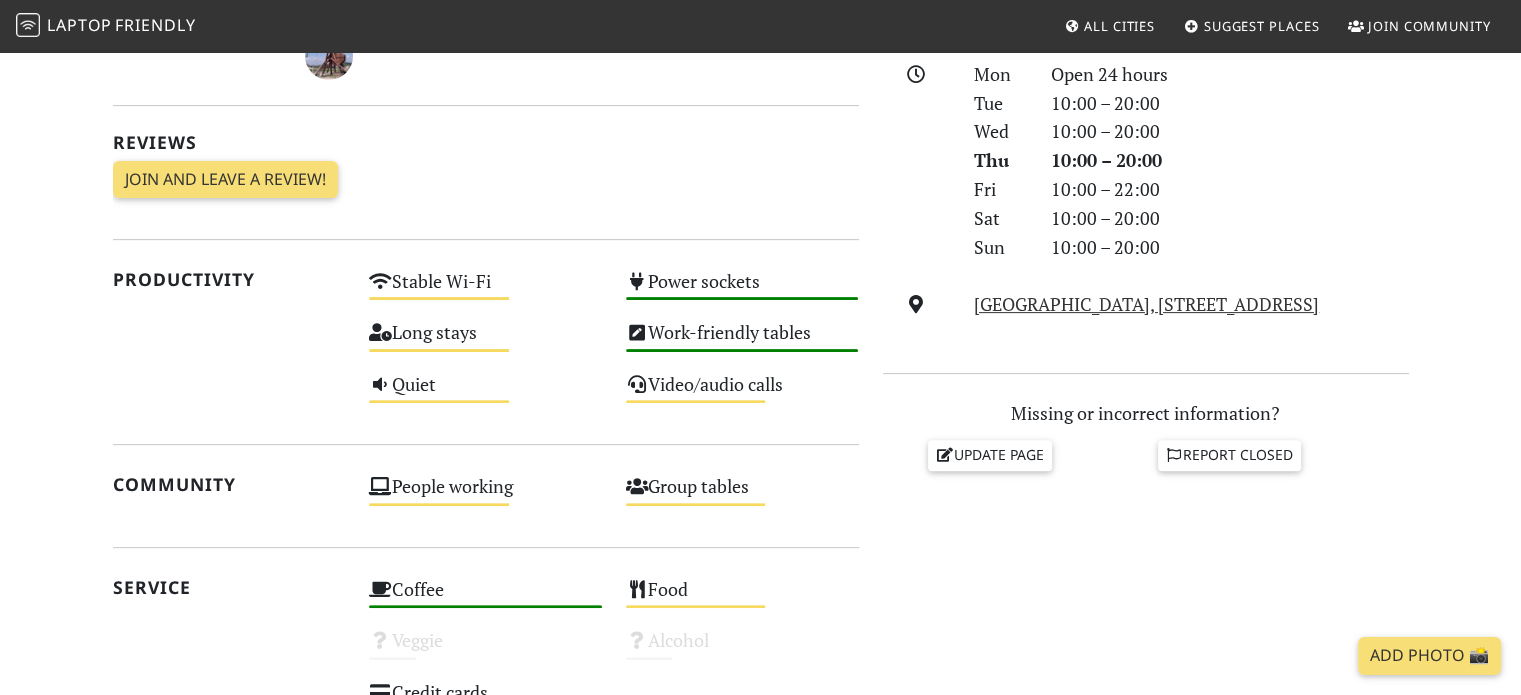scroll, scrollTop: 600, scrollLeft: 0, axis: vertical 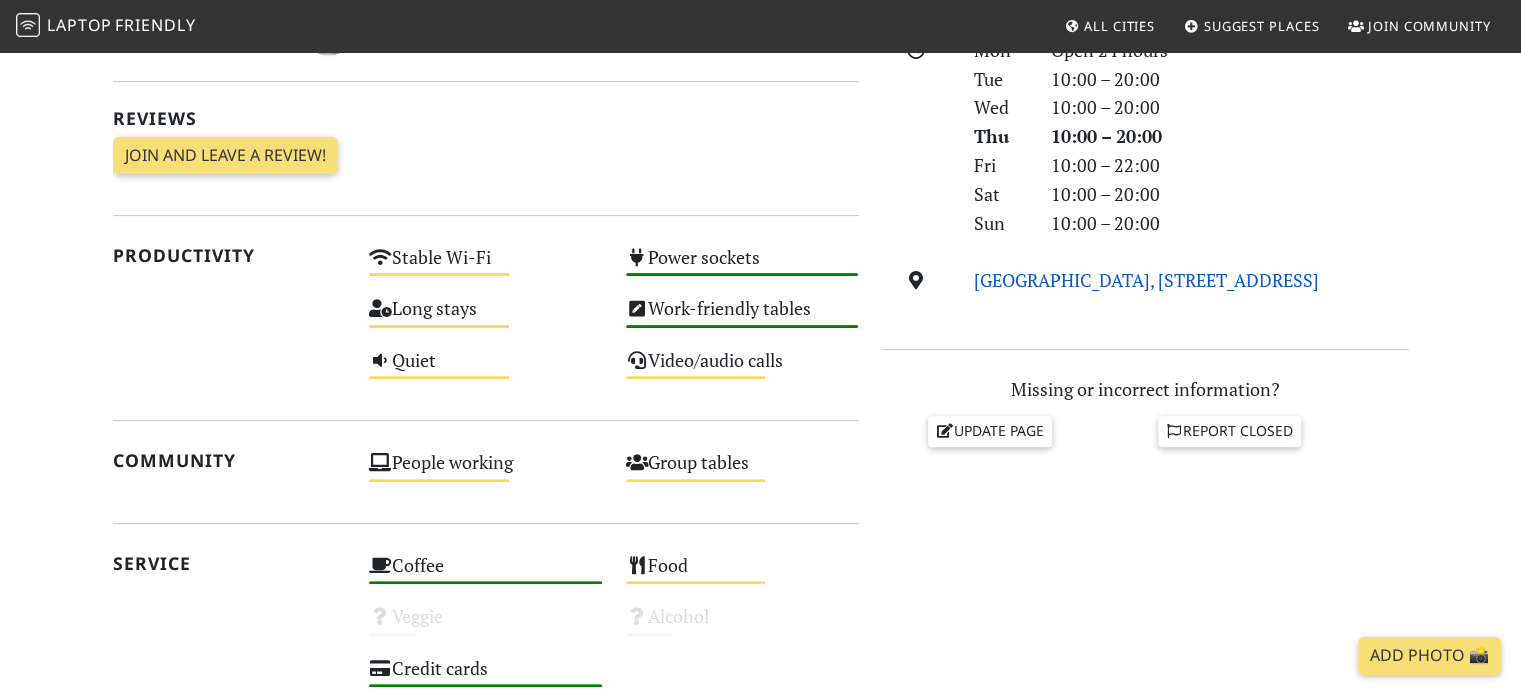 click on "Moderna galerija, Cankarjeva cesta 15, 1000, Ljubljana" at bounding box center [1146, 280] 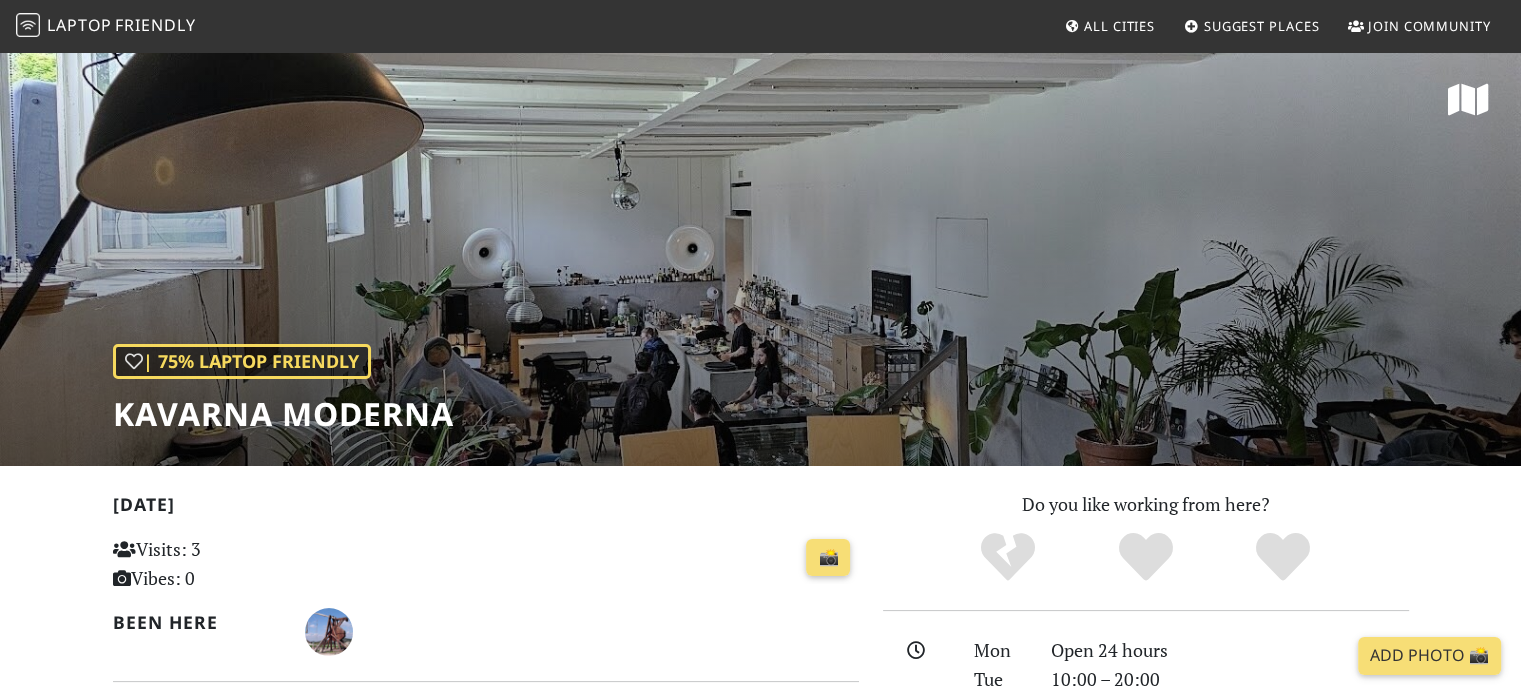 scroll, scrollTop: 400, scrollLeft: 0, axis: vertical 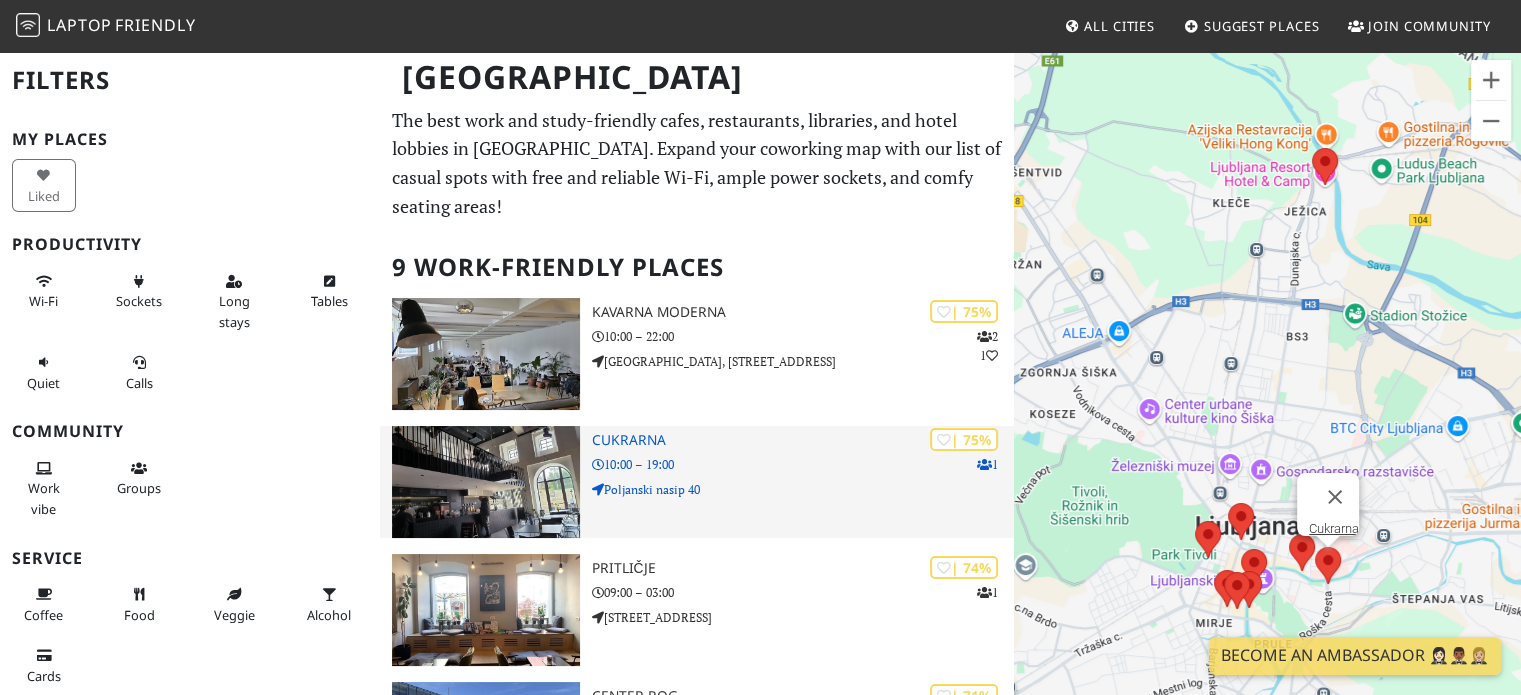 click on "10:00 – 19:00" at bounding box center (803, 464) 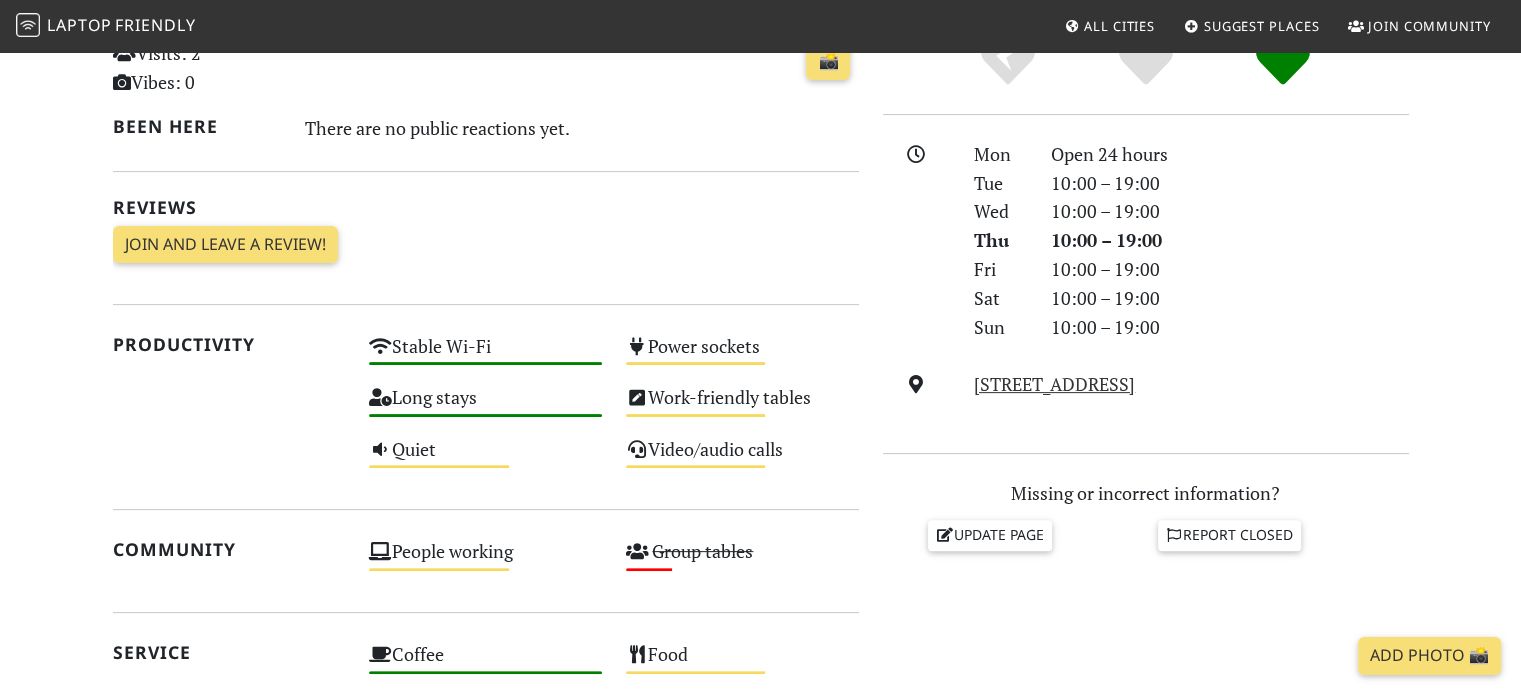 scroll, scrollTop: 500, scrollLeft: 0, axis: vertical 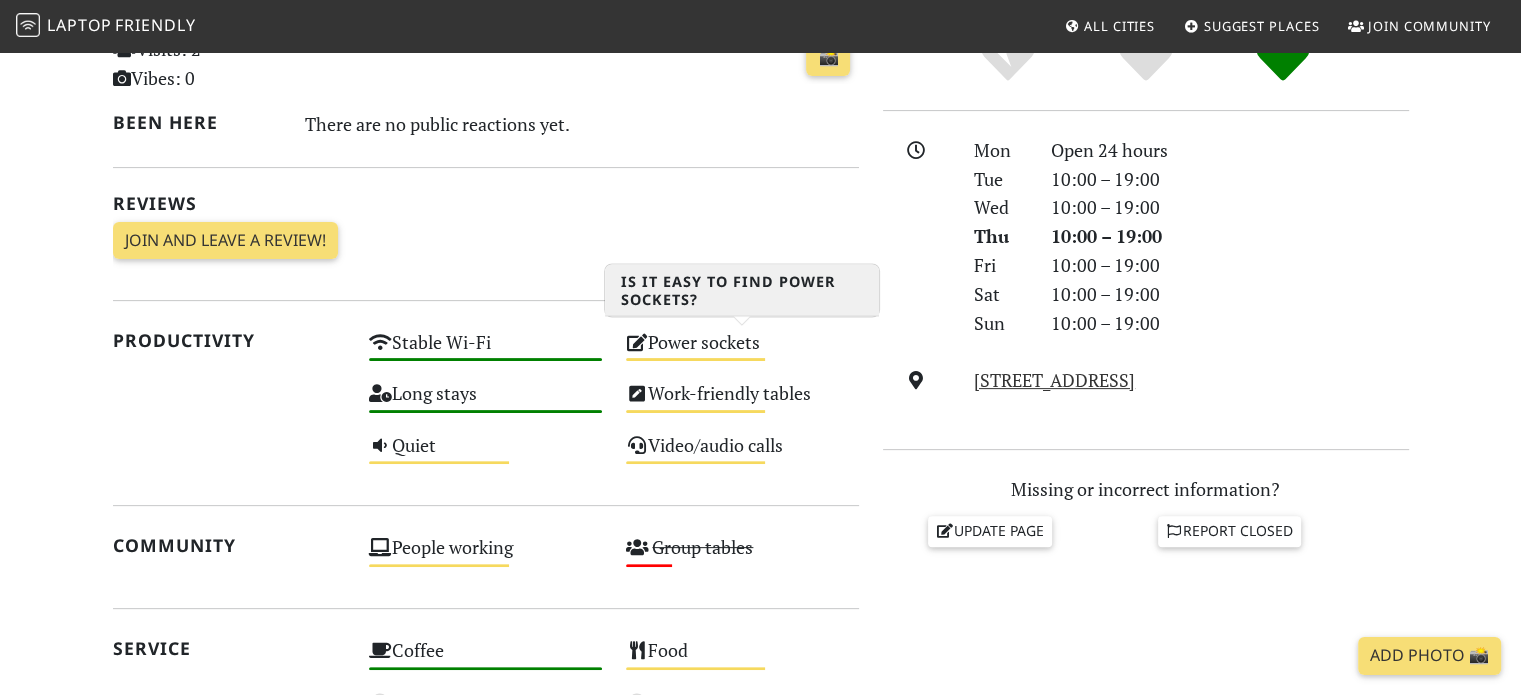 click on "Power sockets
Medium" at bounding box center [742, 351] 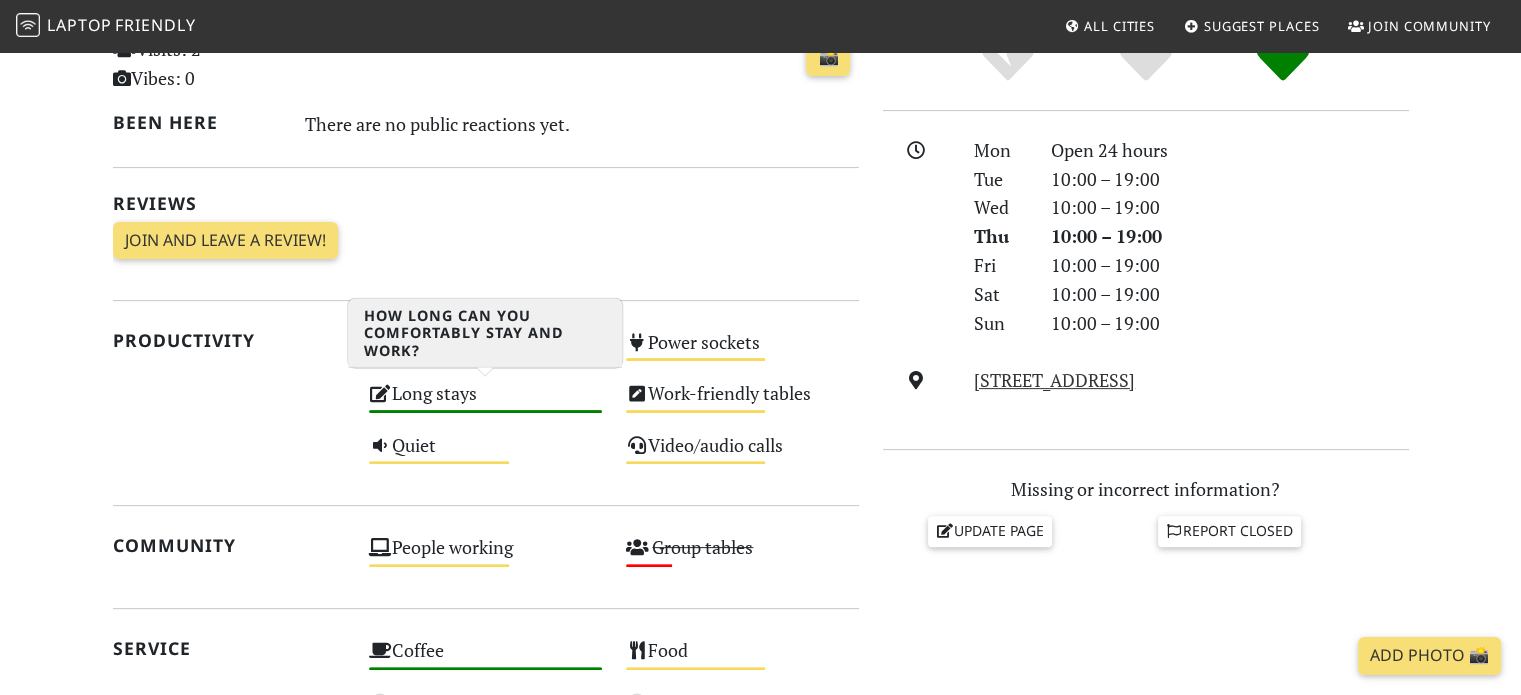 click on "Long stays
High" at bounding box center [485, 402] 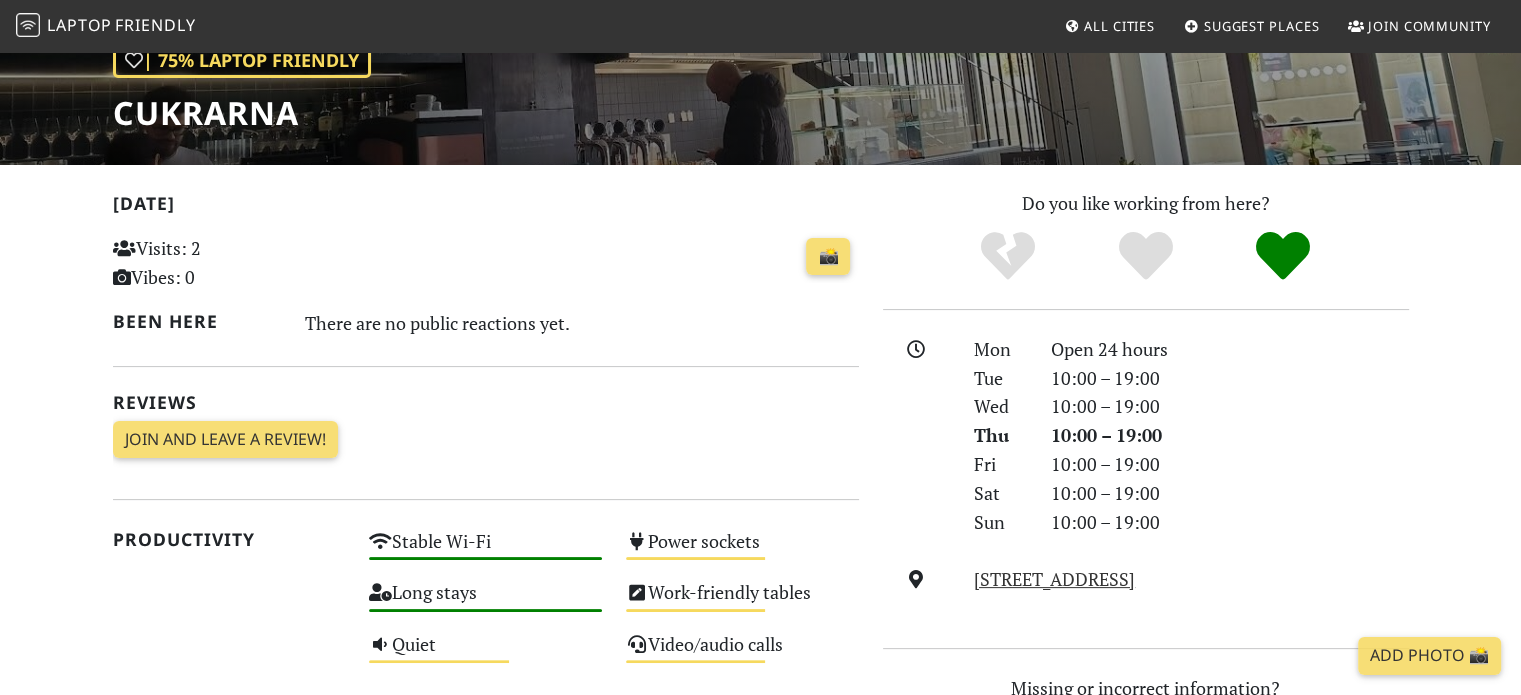 scroll, scrollTop: 300, scrollLeft: 0, axis: vertical 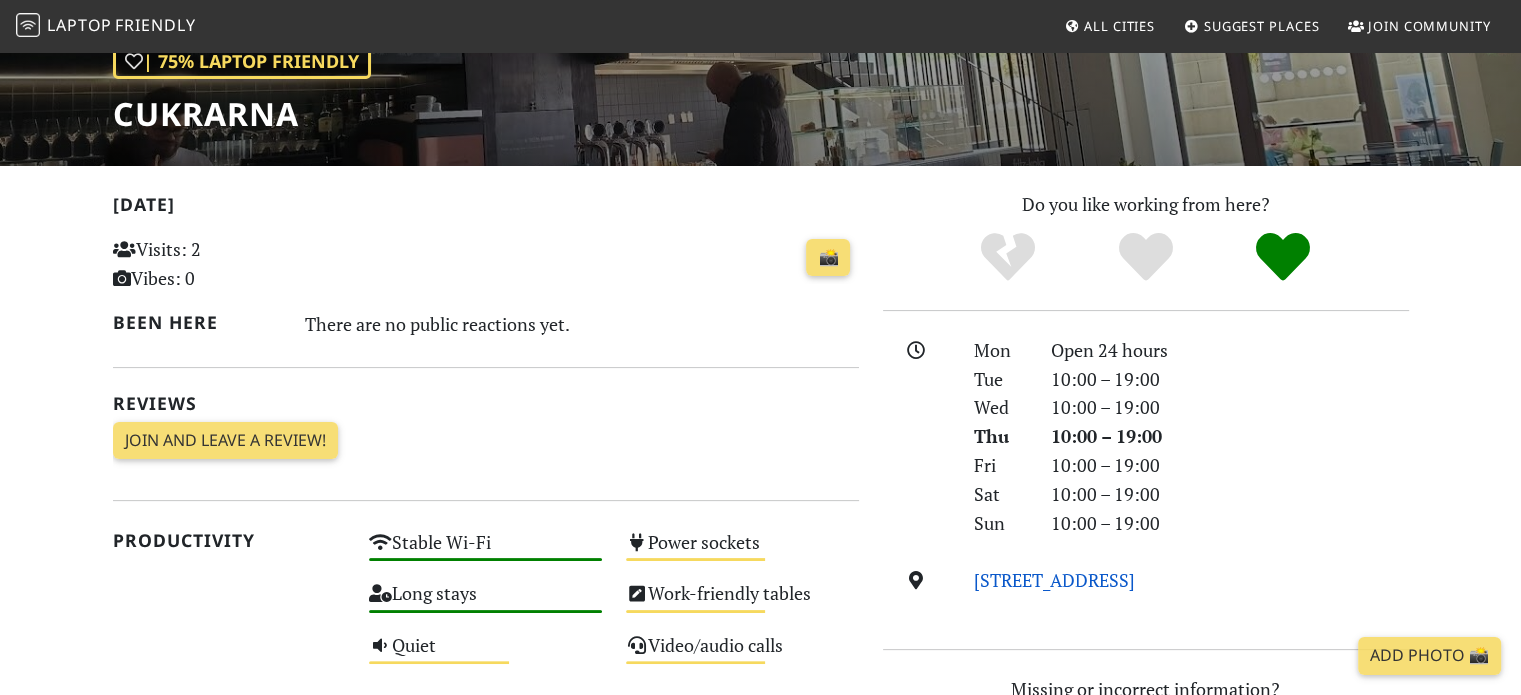 click on "Poljanski nasip 40, 1000, Ljubljana" at bounding box center [1054, 580] 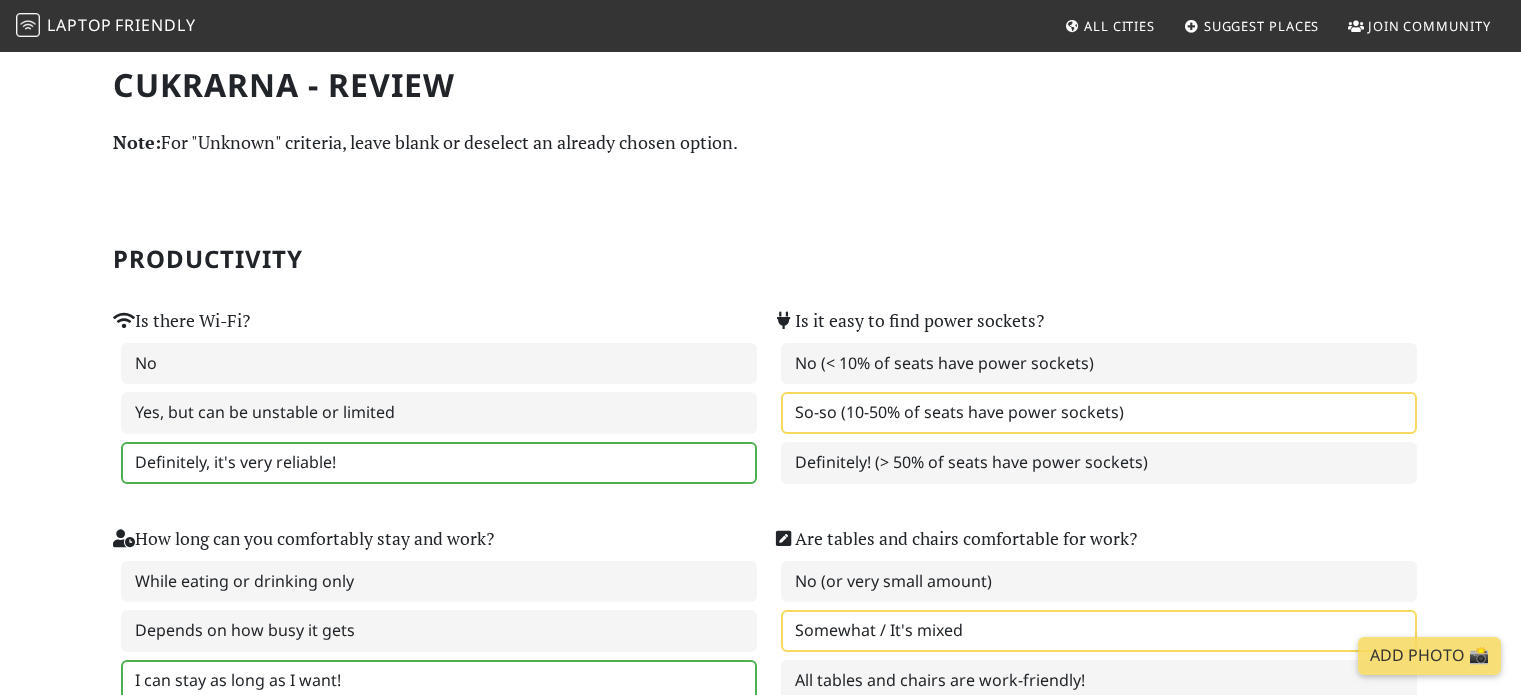 scroll, scrollTop: 0, scrollLeft: 0, axis: both 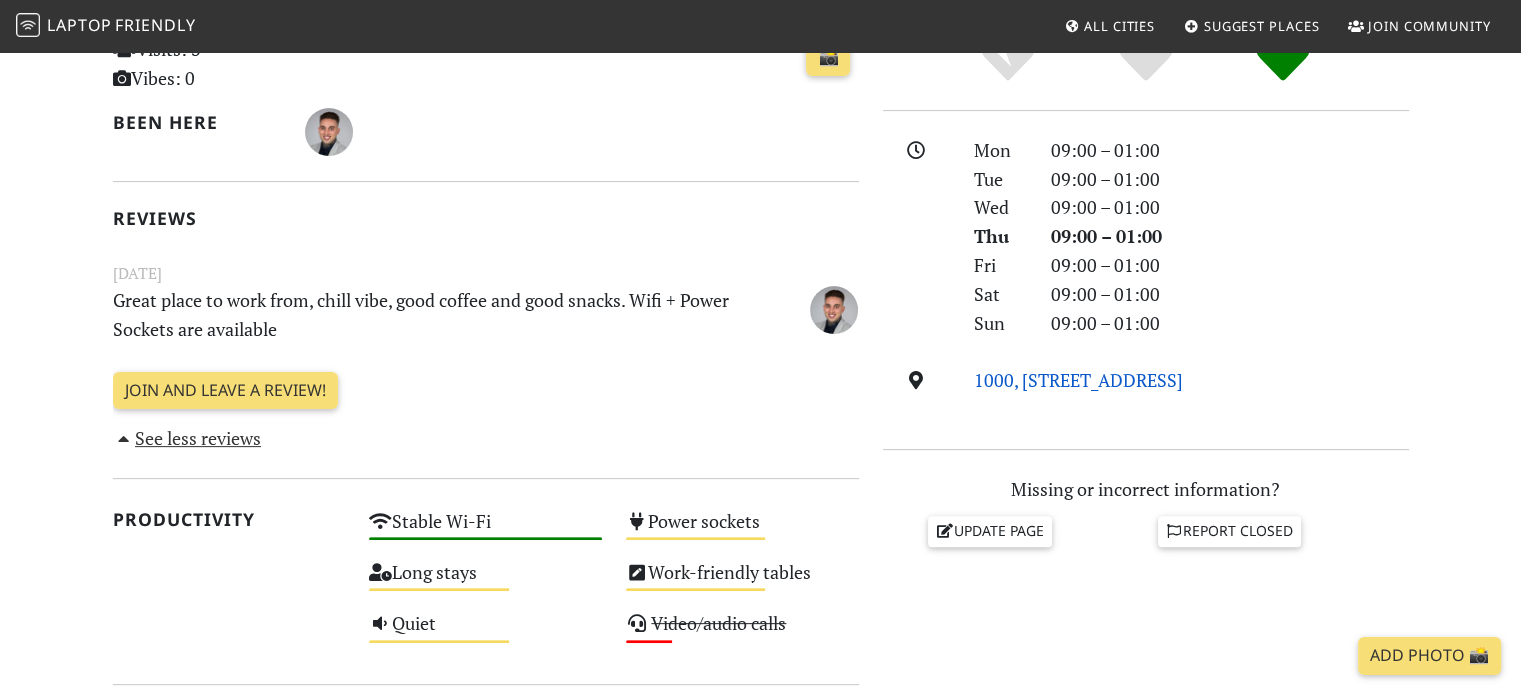 click on "1000, [STREET_ADDRESS]" at bounding box center [1078, 380] 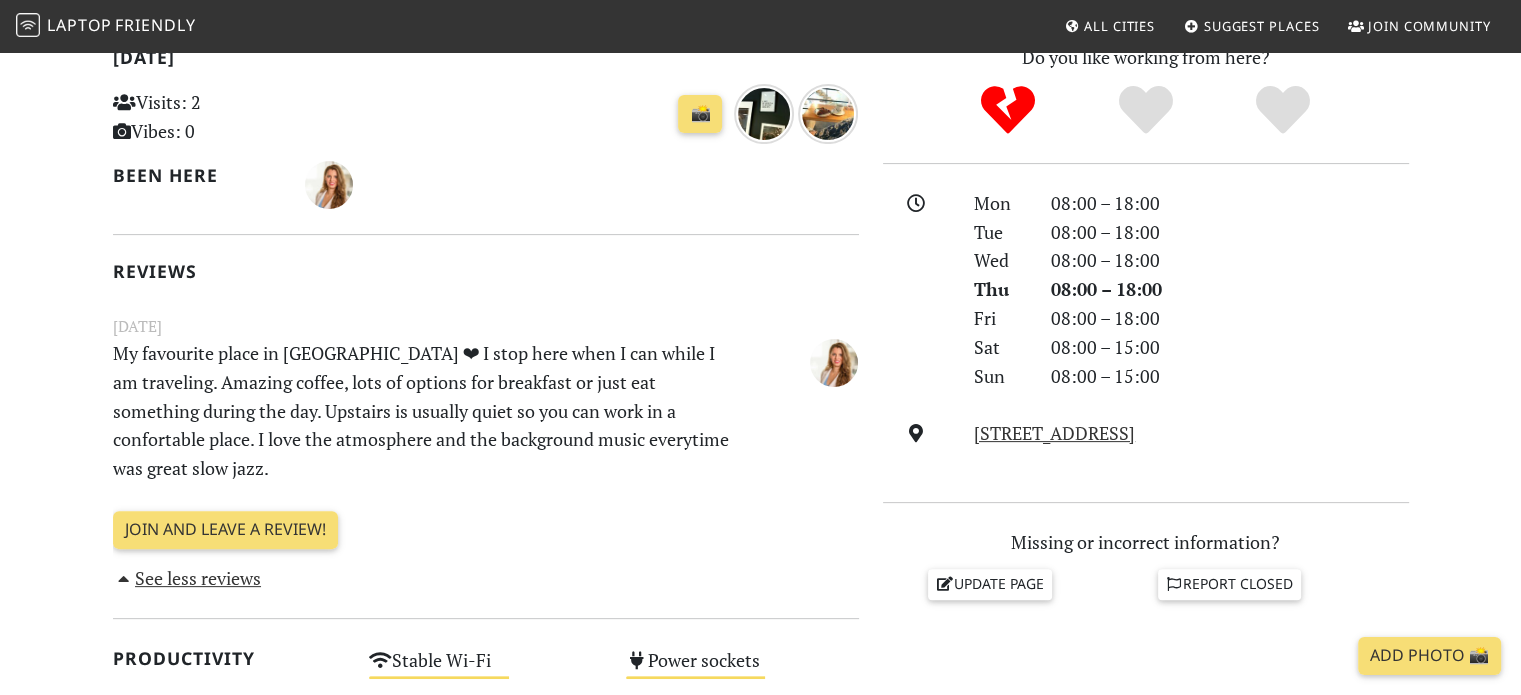 scroll, scrollTop: 500, scrollLeft: 0, axis: vertical 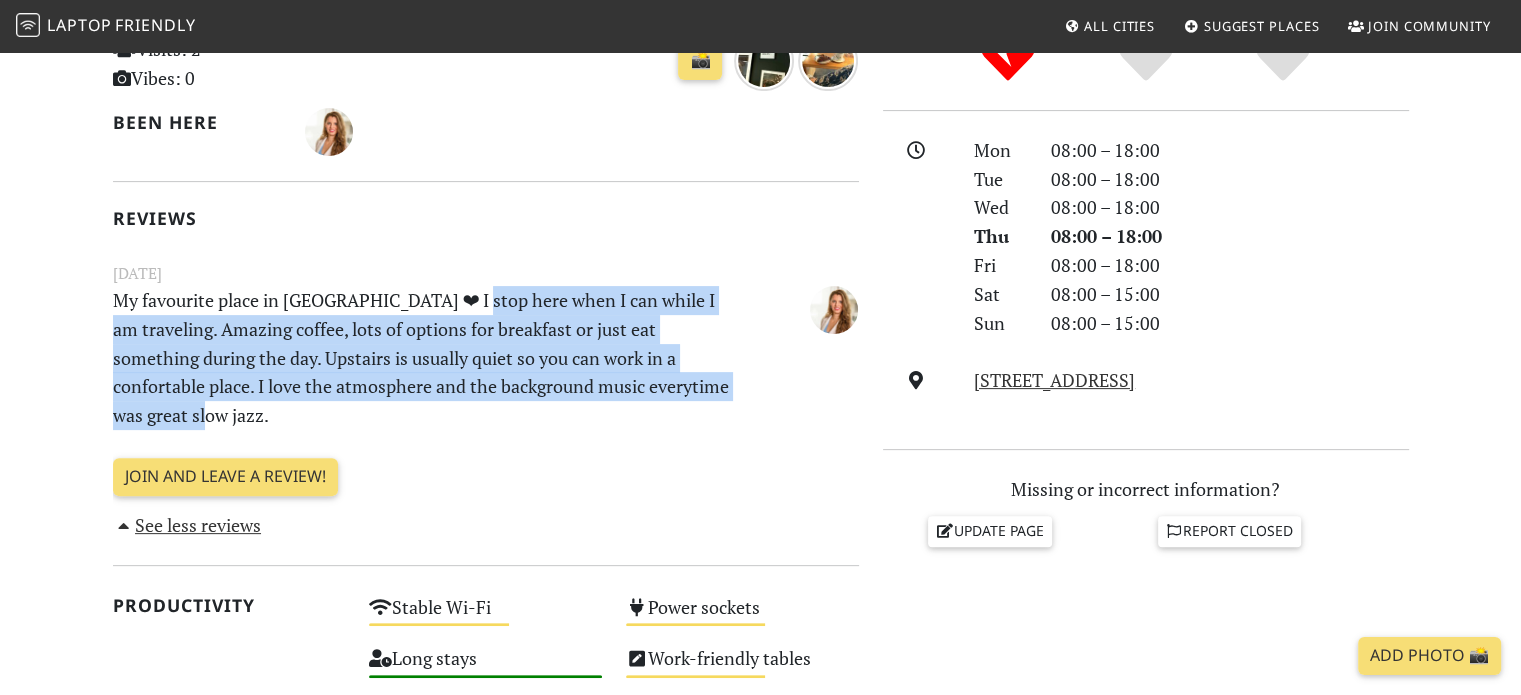 drag, startPoint x: 481, startPoint y: 296, endPoint x: 695, endPoint y: 403, distance: 239.25928 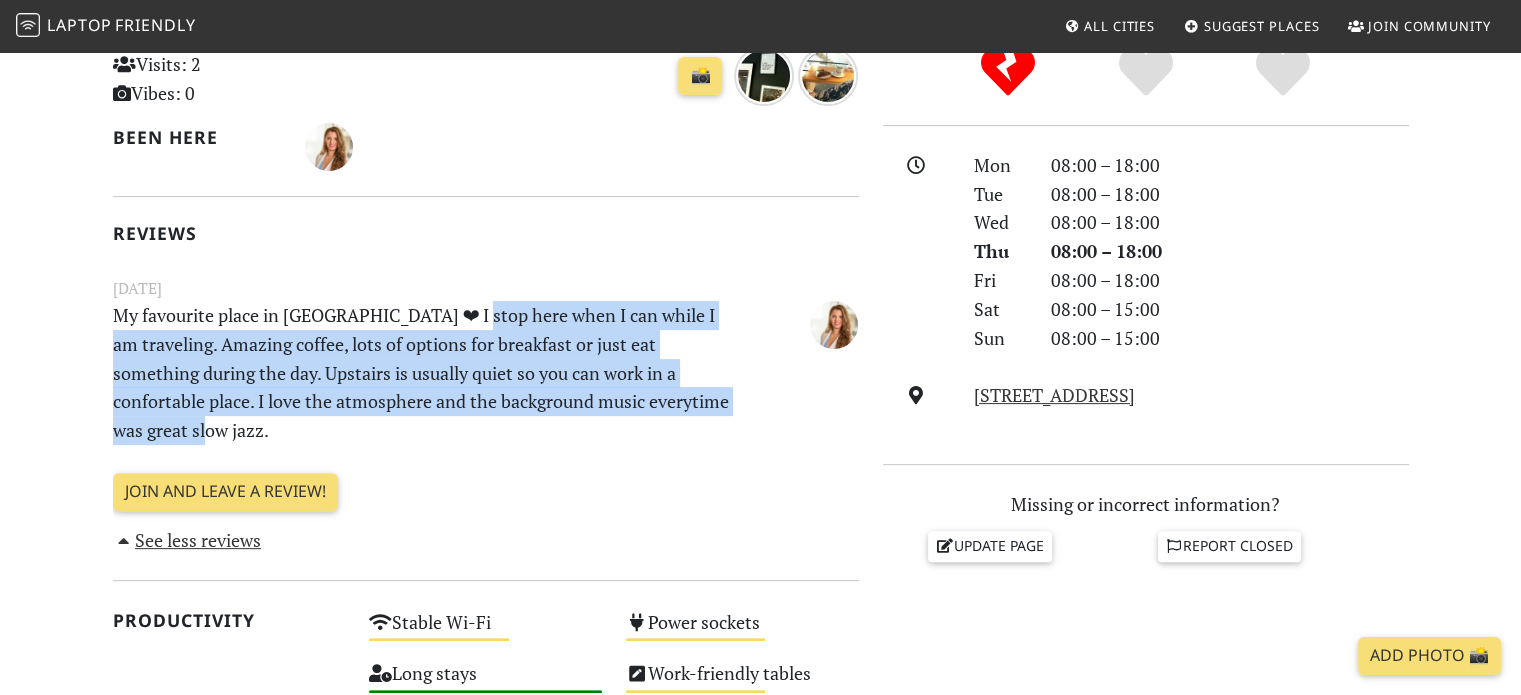 scroll, scrollTop: 600, scrollLeft: 0, axis: vertical 